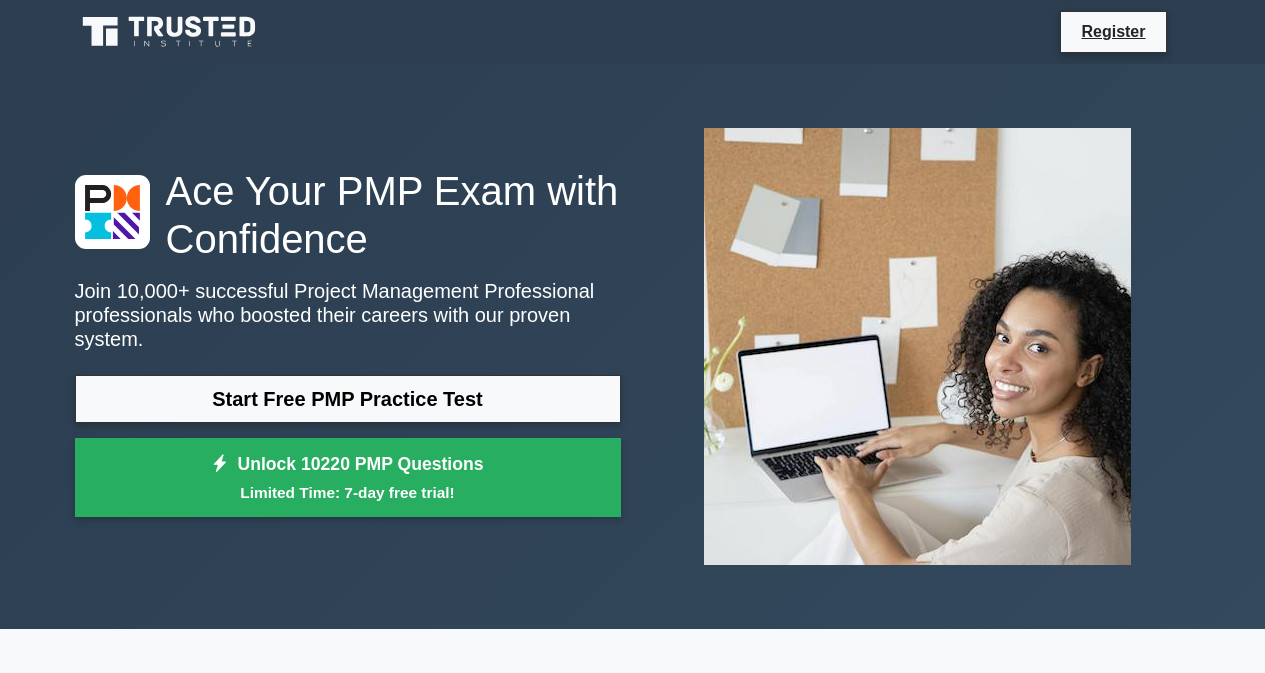 scroll, scrollTop: 0, scrollLeft: 0, axis: both 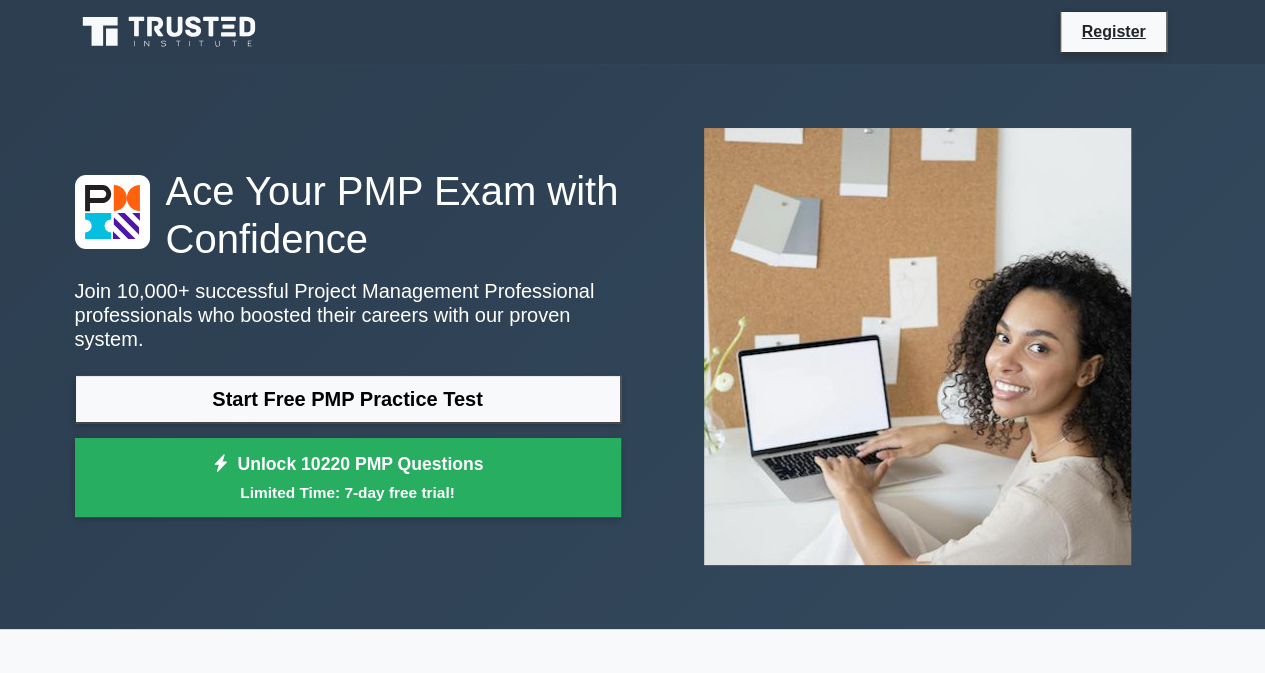 click on "Start Free PMP Practice Test" at bounding box center (348, 399) 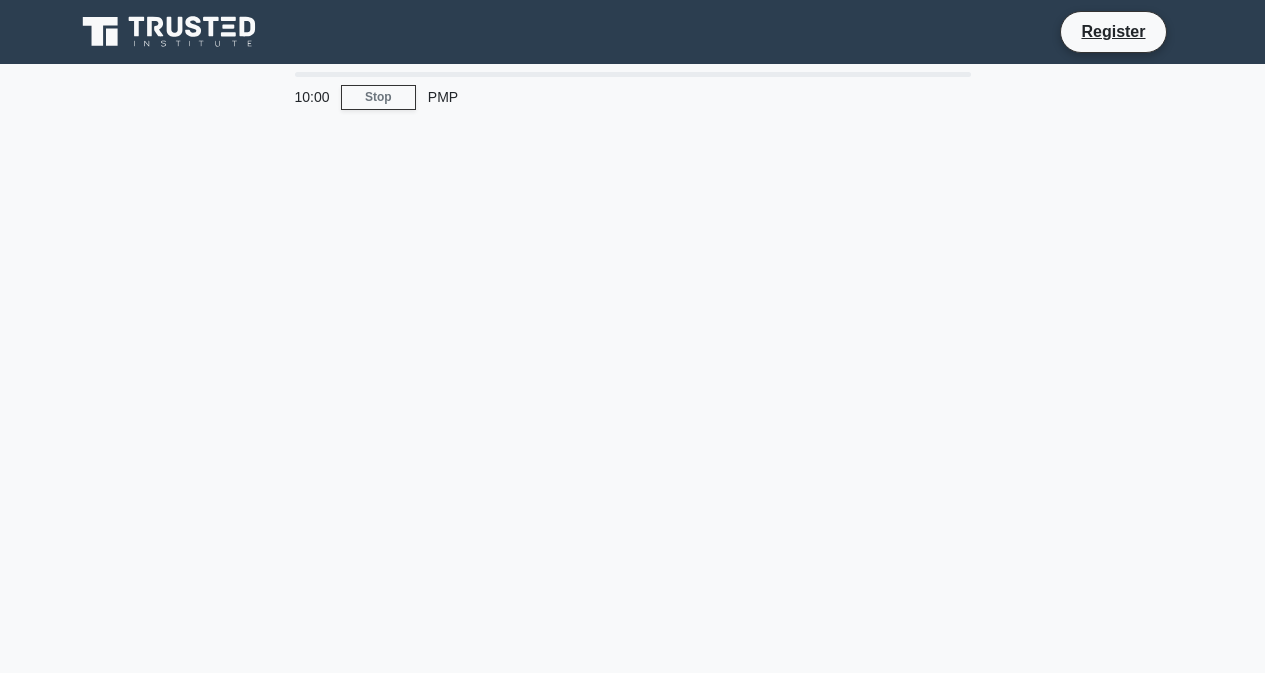 scroll, scrollTop: 0, scrollLeft: 0, axis: both 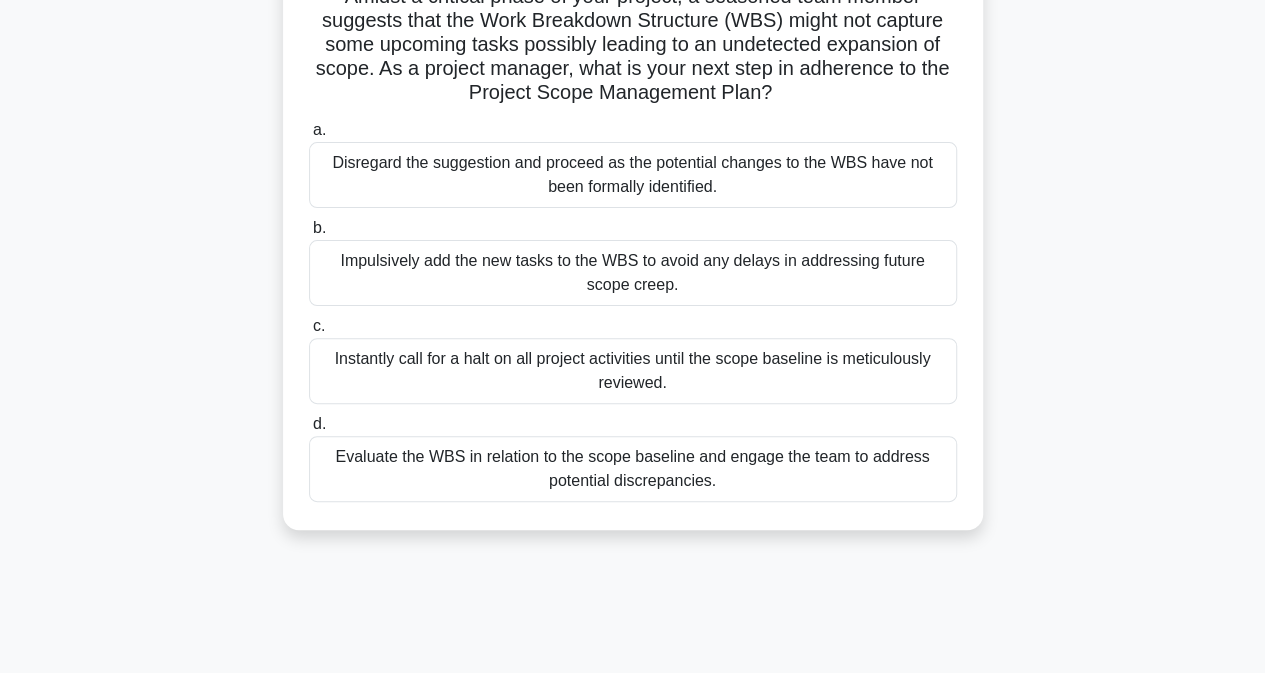 click on "Evaluate the WBS in relation to the scope baseline and engage the team to address potential discrepancies." at bounding box center (633, 469) 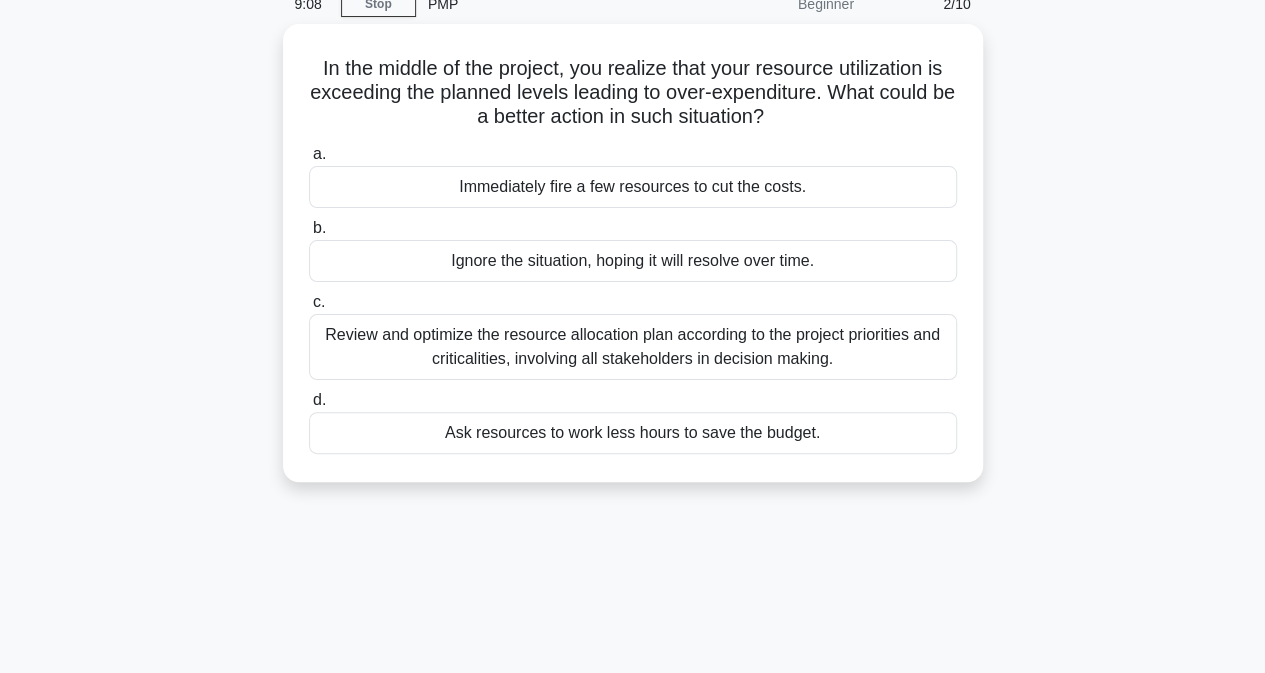 scroll, scrollTop: 0, scrollLeft: 0, axis: both 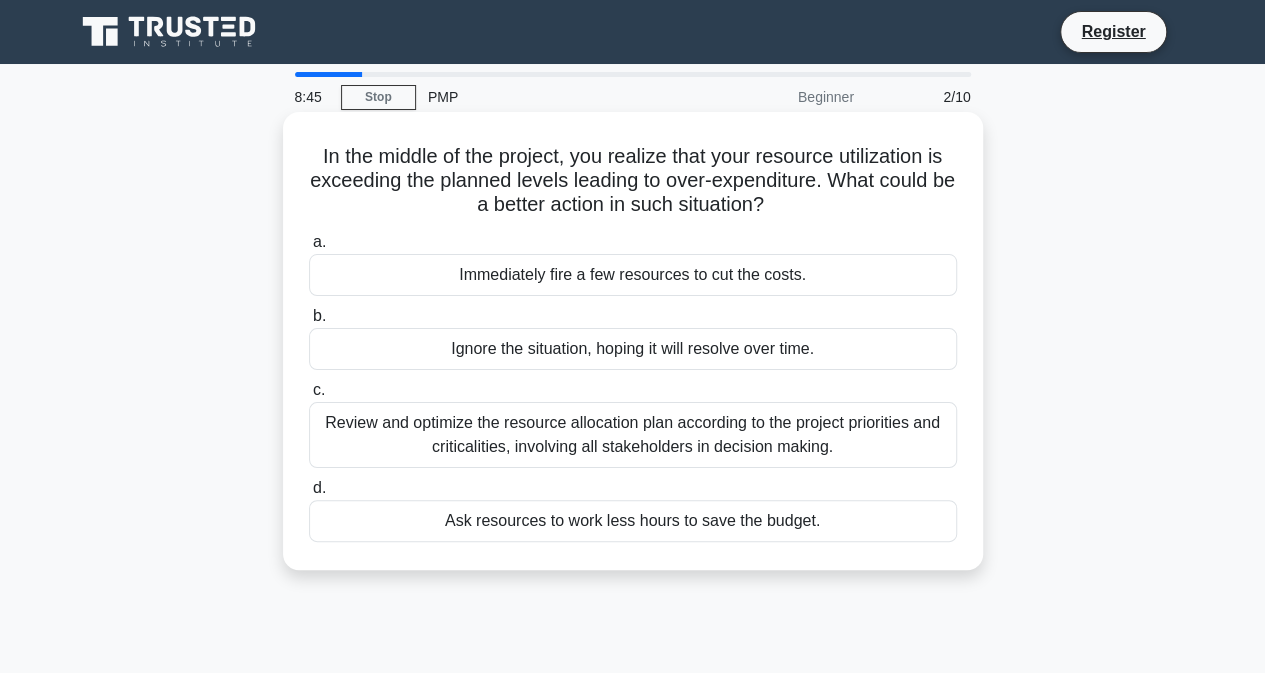 click on "Review and optimize the resource allocation plan according to the project priorities and criticalities, involving all stakeholders in decision making." at bounding box center [633, 435] 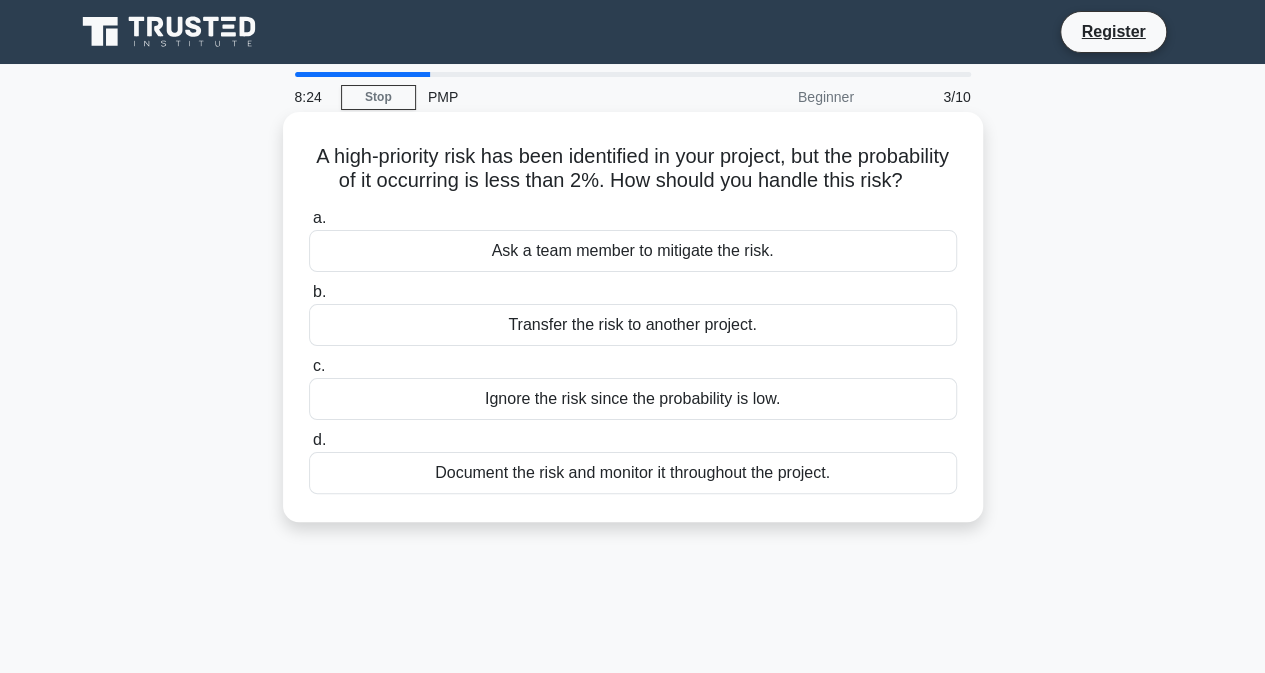 click on "Document the risk and monitor it throughout the project." at bounding box center [633, 473] 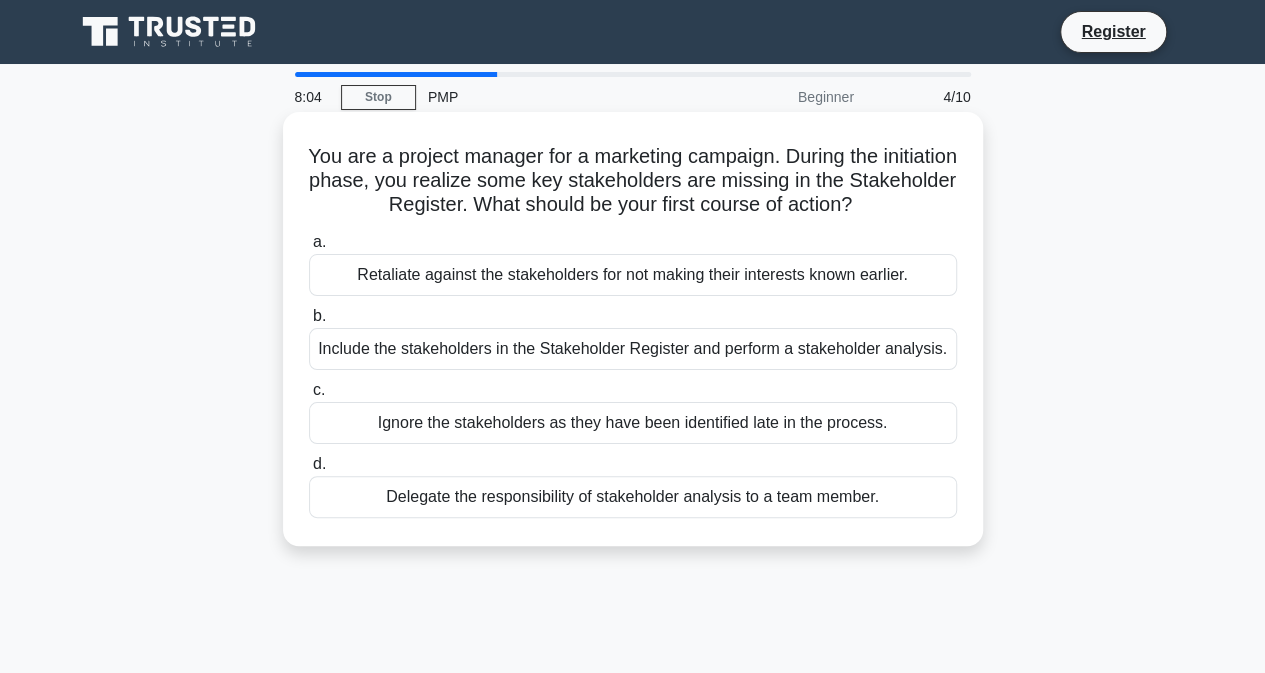 click on "Include the stakeholders in the Stakeholder Register and perform a stakeholder analysis." at bounding box center [633, 349] 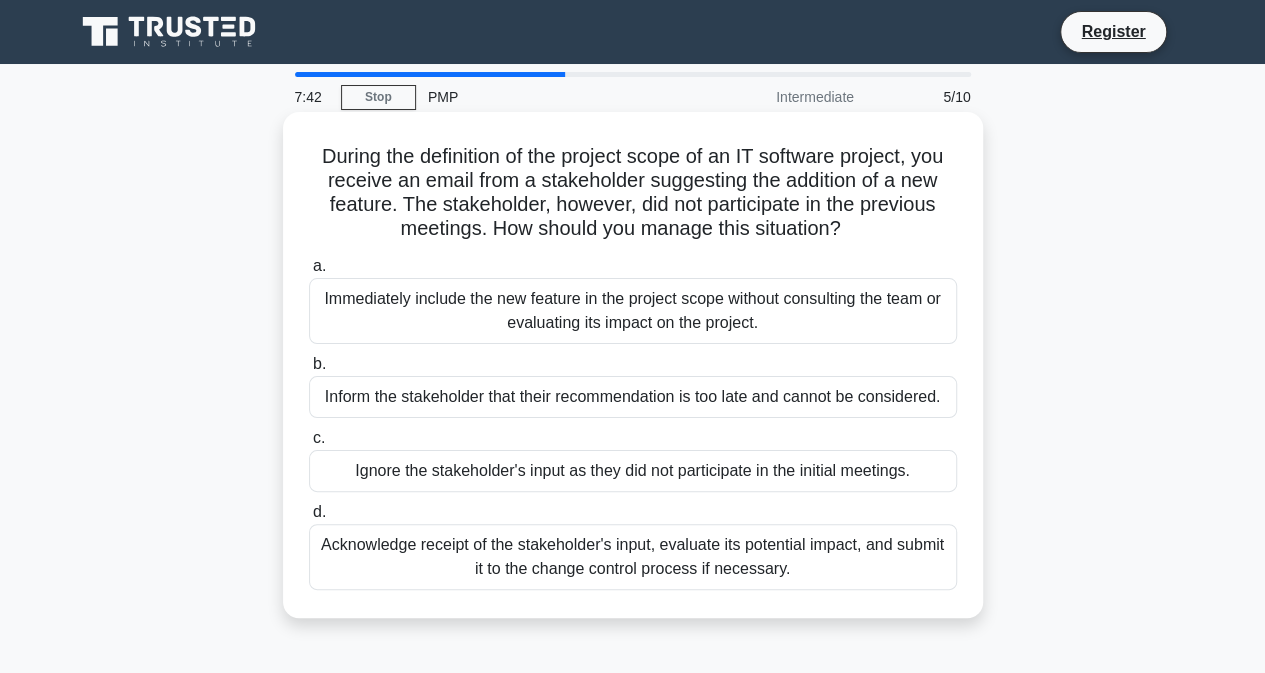 click on "Acknowledge receipt of the stakeholder's input, evaluate its potential impact, and submit it to the change control process if necessary." at bounding box center (633, 557) 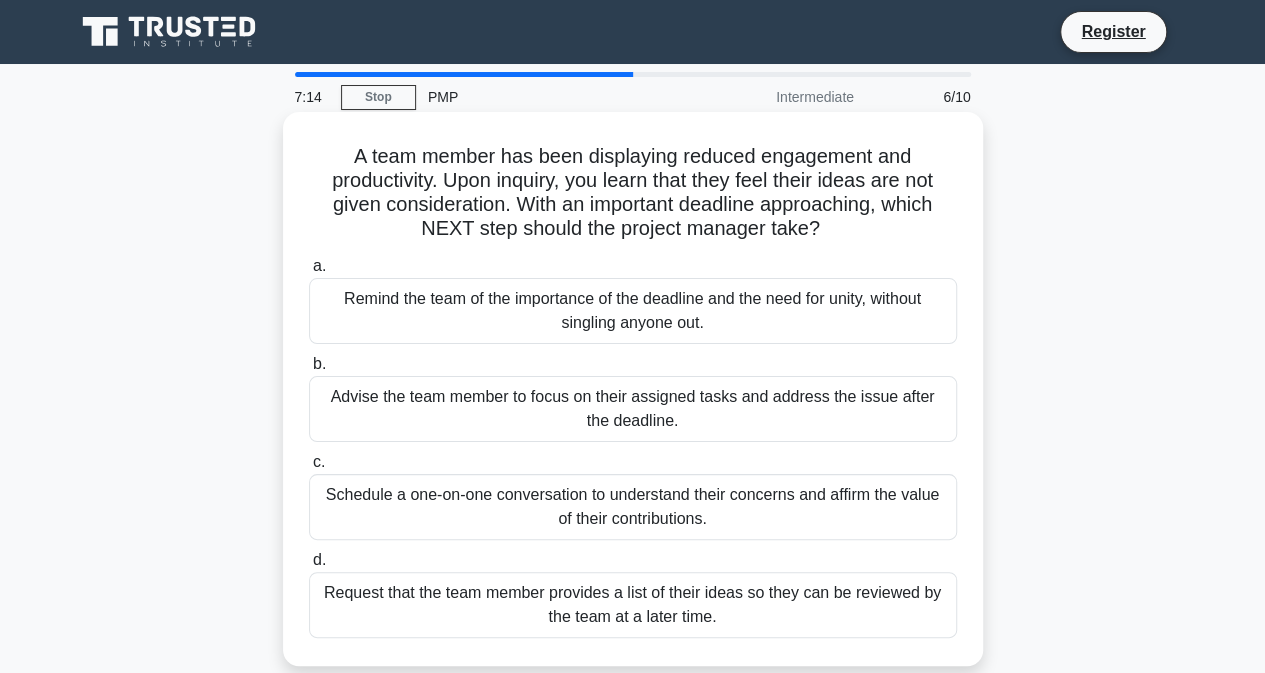 click on "Schedule a one-on-one conversation to understand their concerns and affirm the value of their contributions." at bounding box center (633, 507) 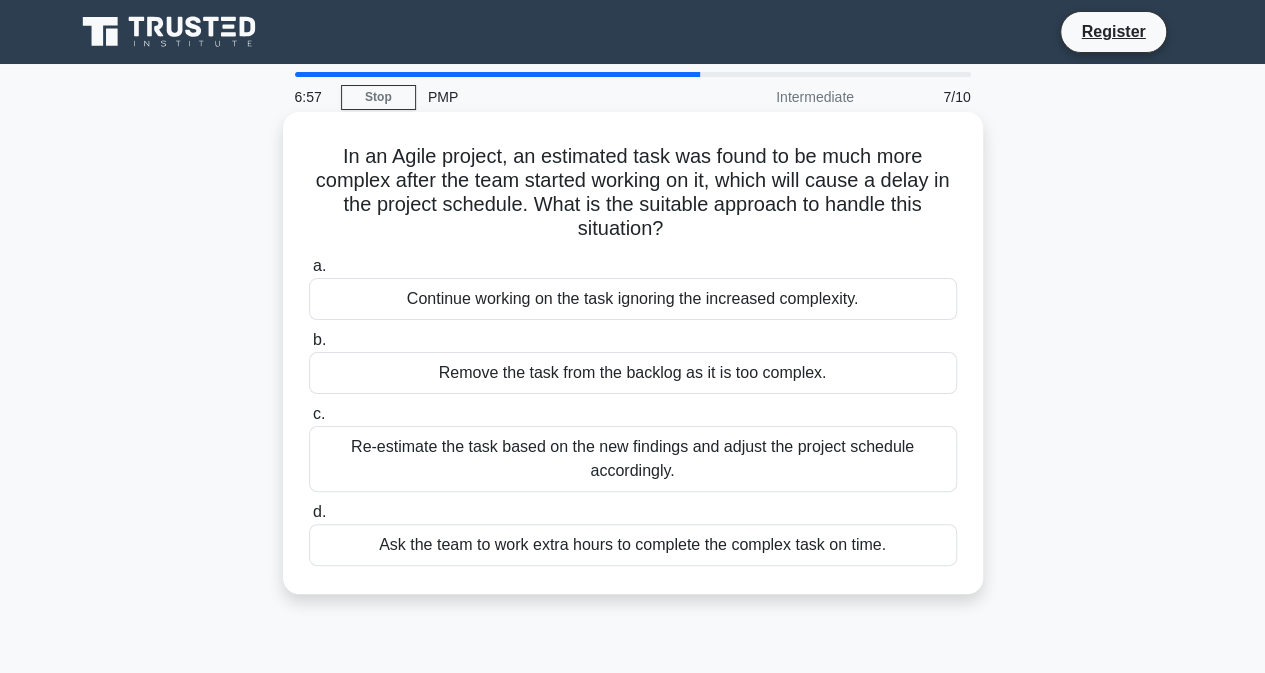 click on "Re-estimate the task based on the new findings and adjust the project schedule accordingly." at bounding box center (633, 459) 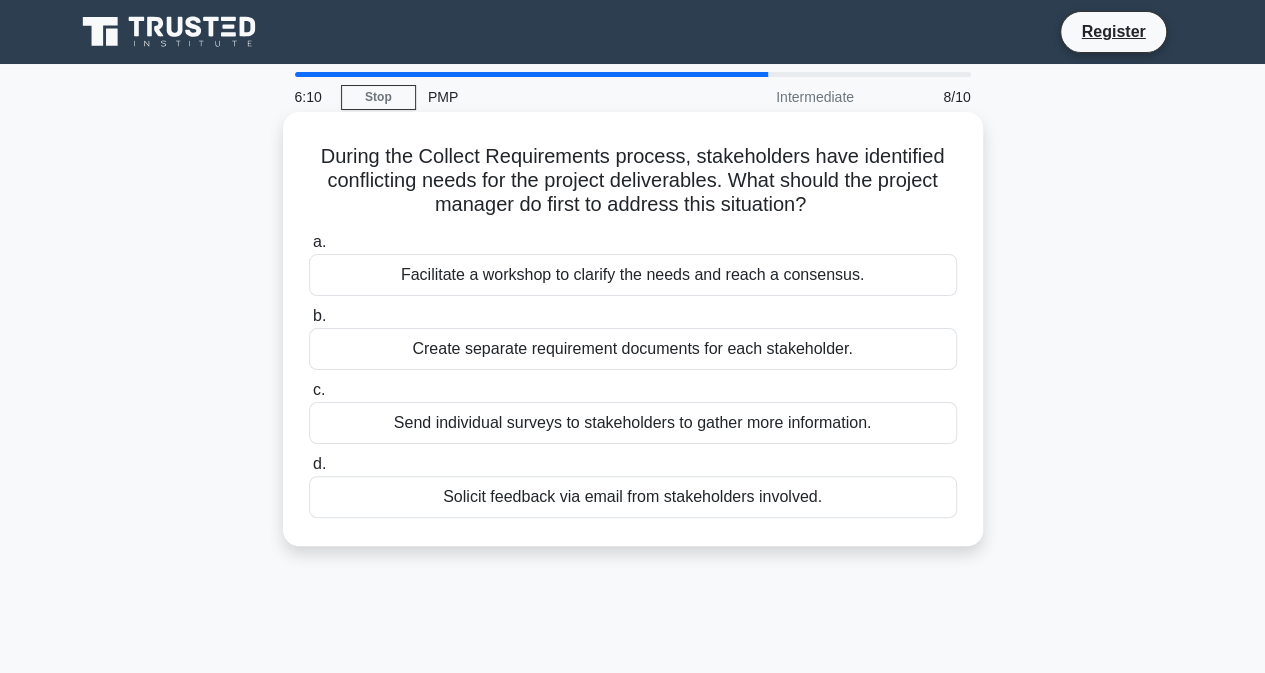 click on "Facilitate a workshop to clarify the needs and reach a consensus." at bounding box center (633, 275) 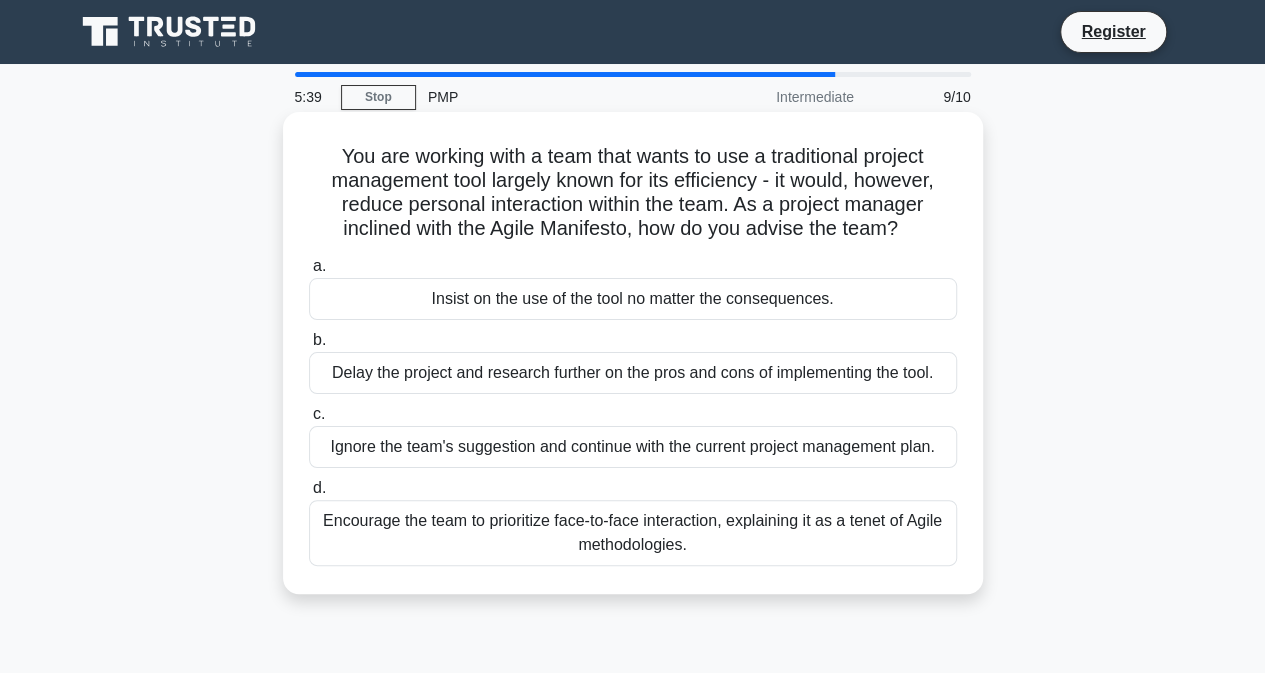 click on "Encourage the team to prioritize face-to-face interaction, explaining it as a tenet of Agile methodologies." at bounding box center [633, 533] 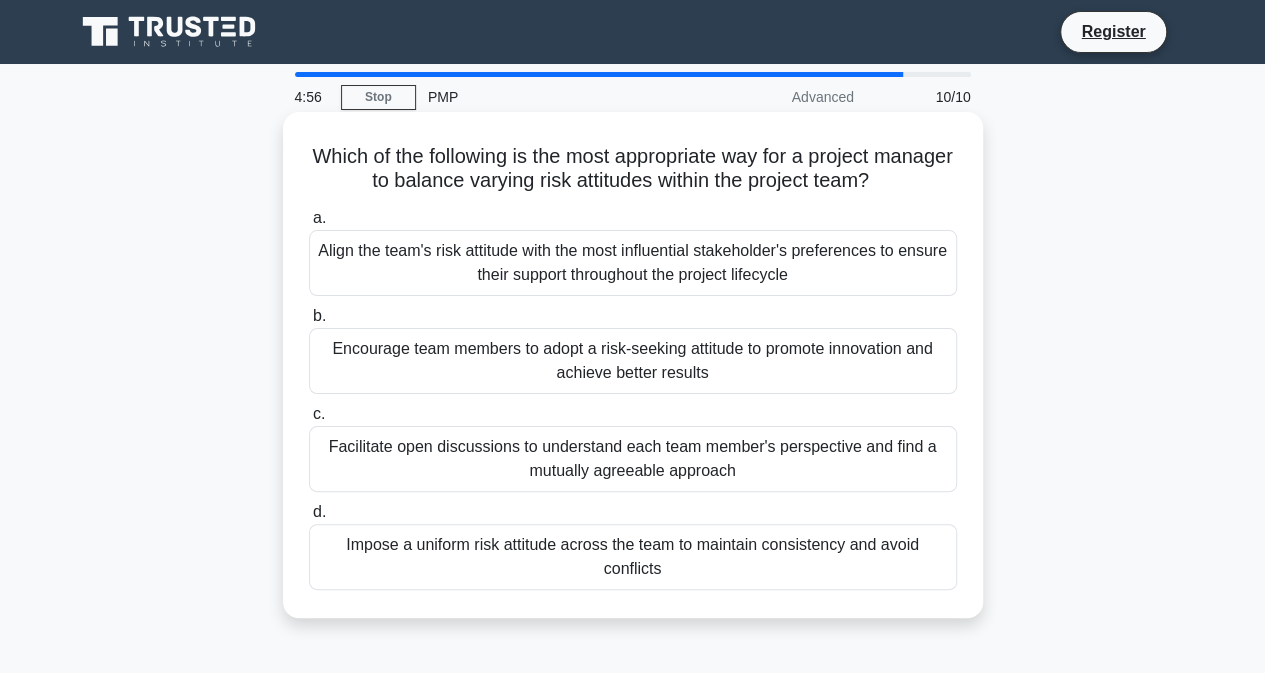 click on "Facilitate open discussions to understand each team member's perspective and find a mutually agreeable approach" at bounding box center (633, 459) 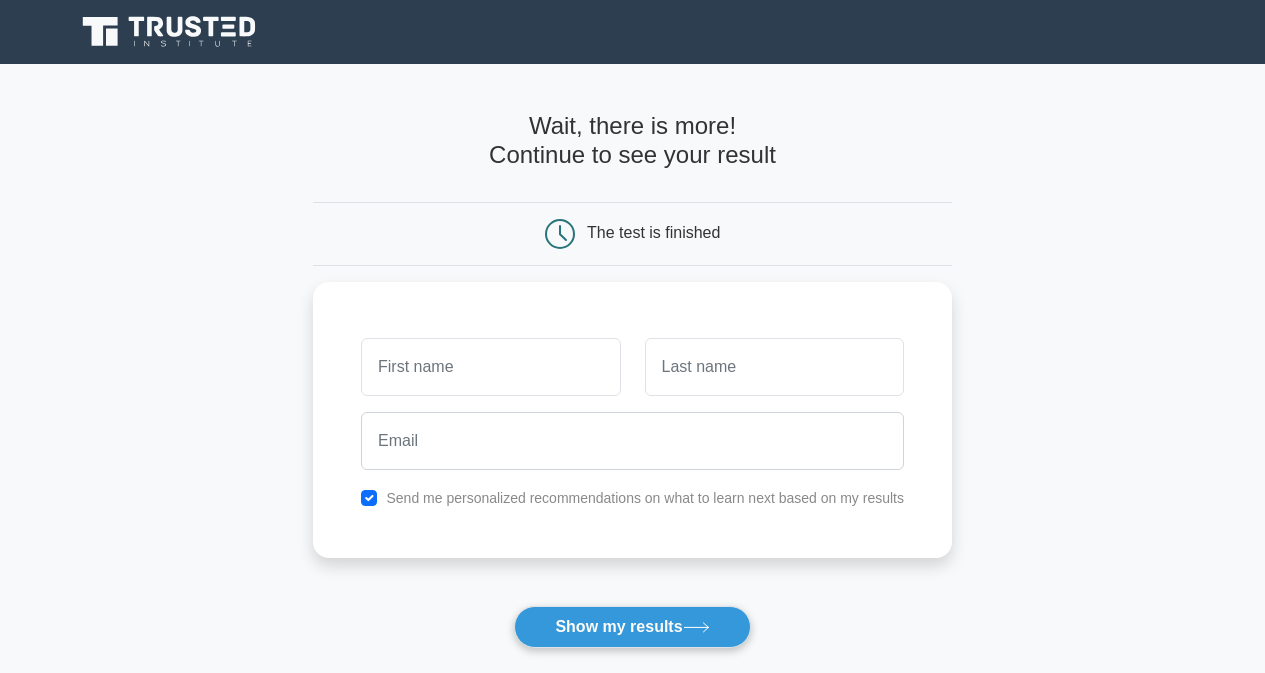 scroll, scrollTop: 0, scrollLeft: 0, axis: both 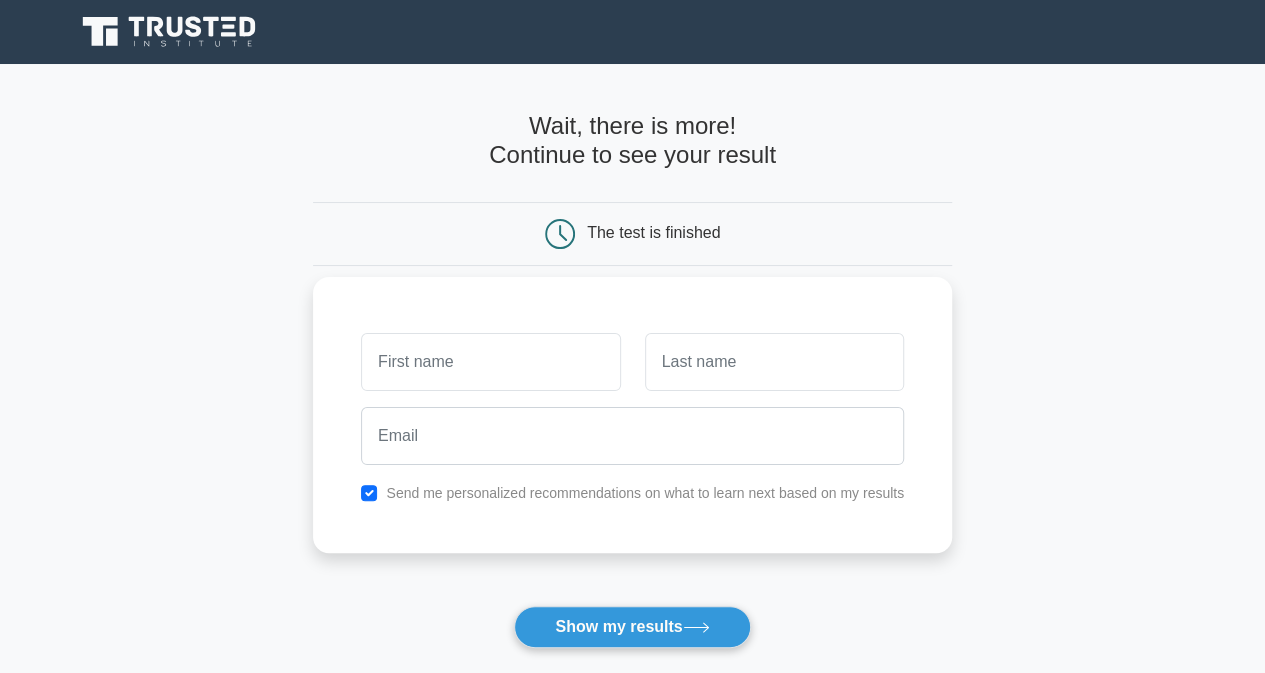 click at bounding box center (490, 362) 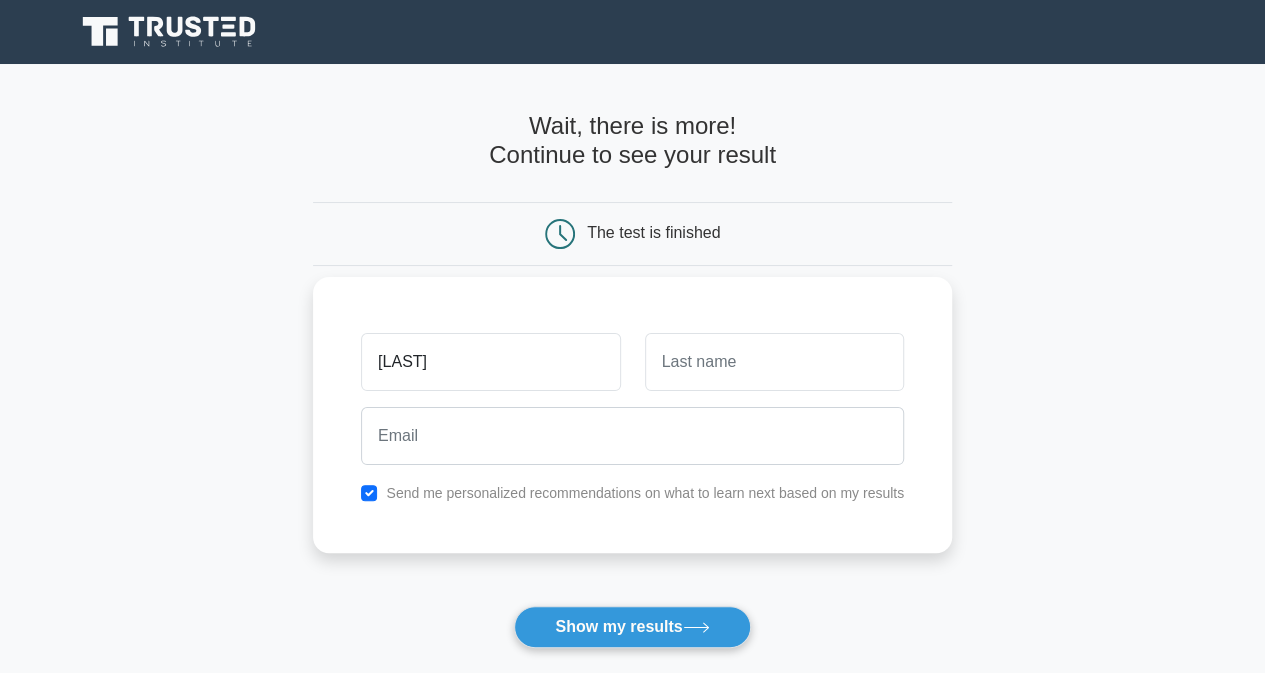 type on "Quy" 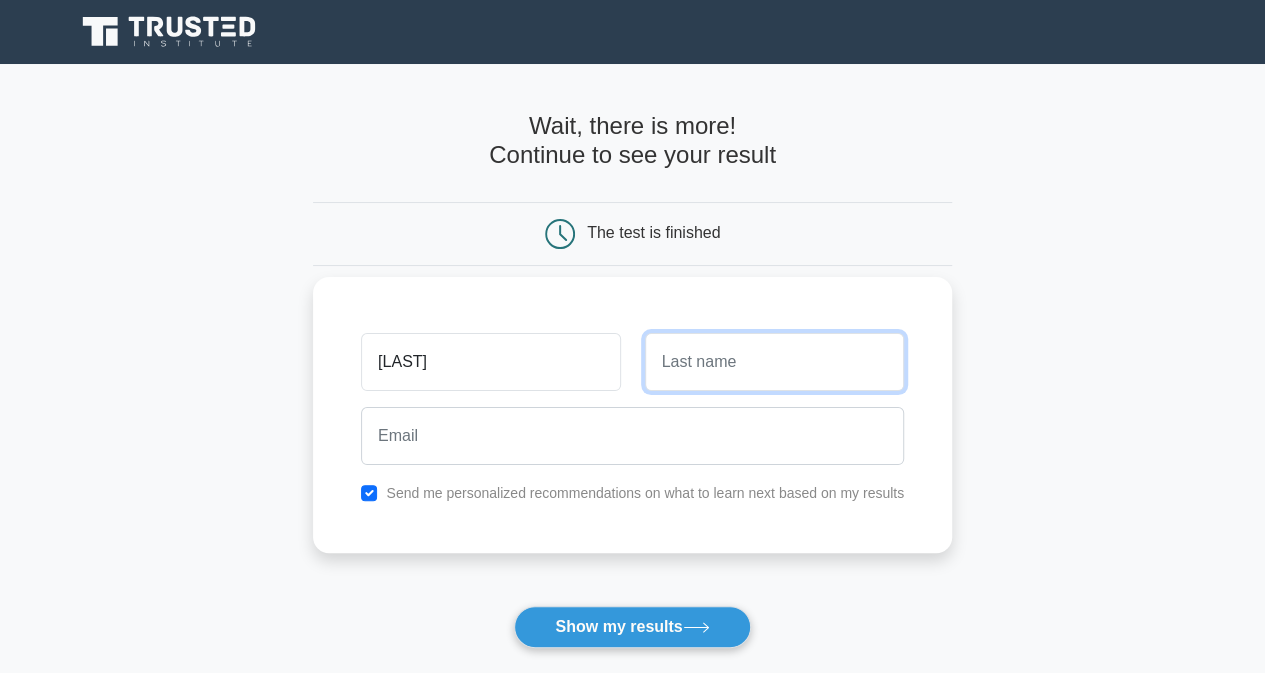 type on "n" 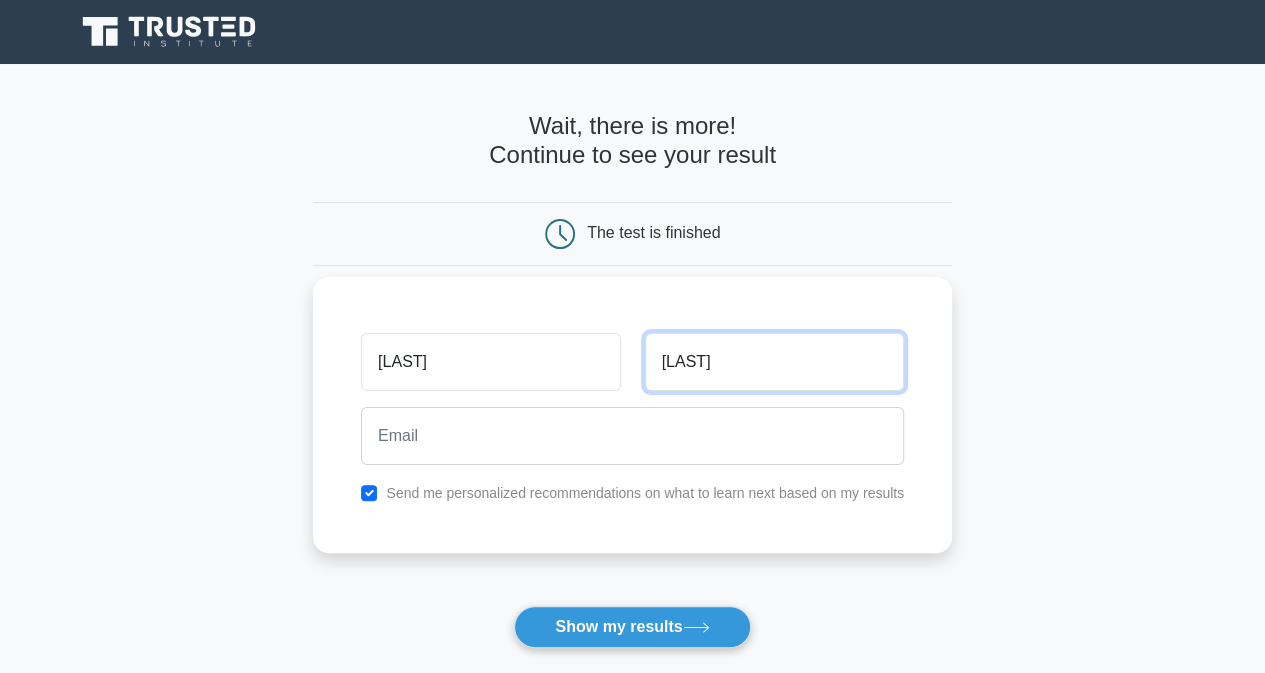 type on "n" 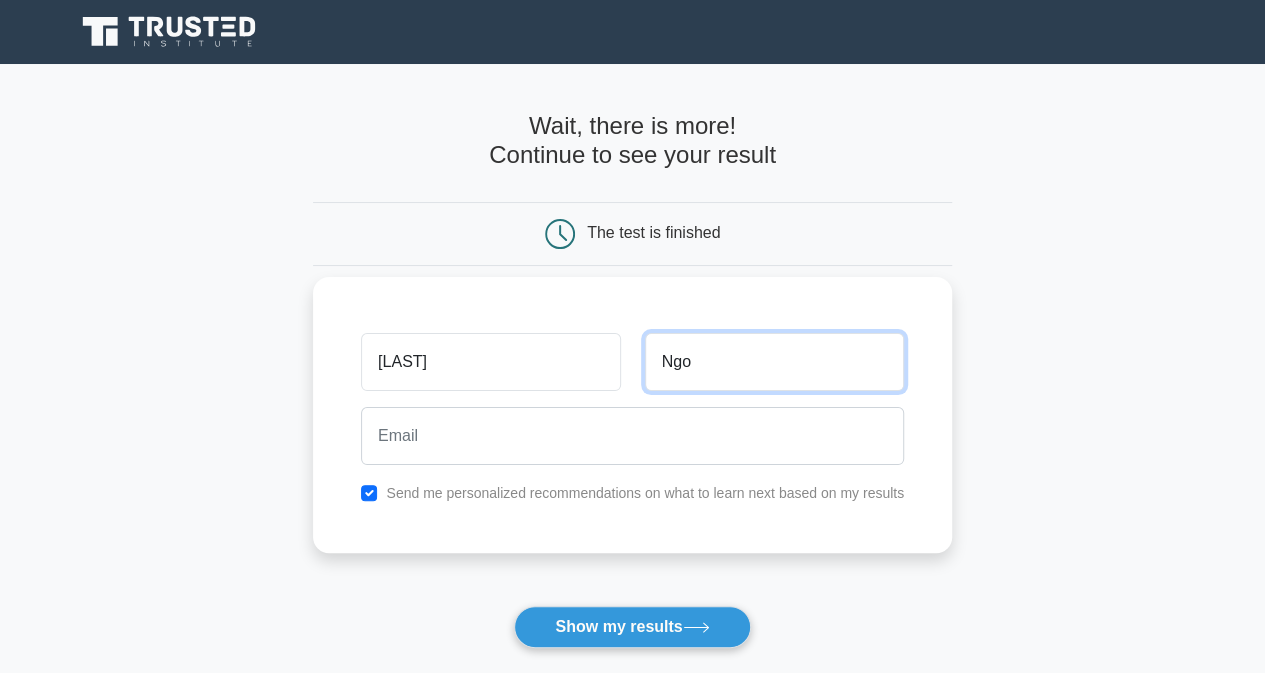type on "Ngo" 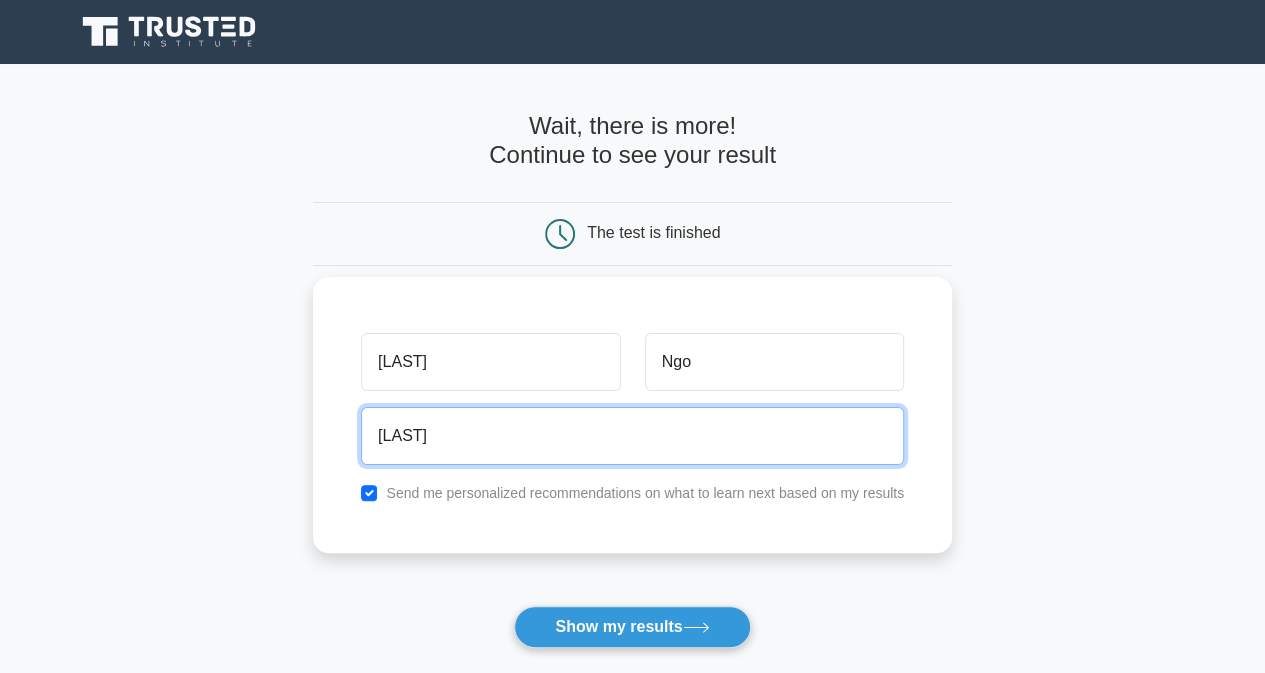 type on "n" 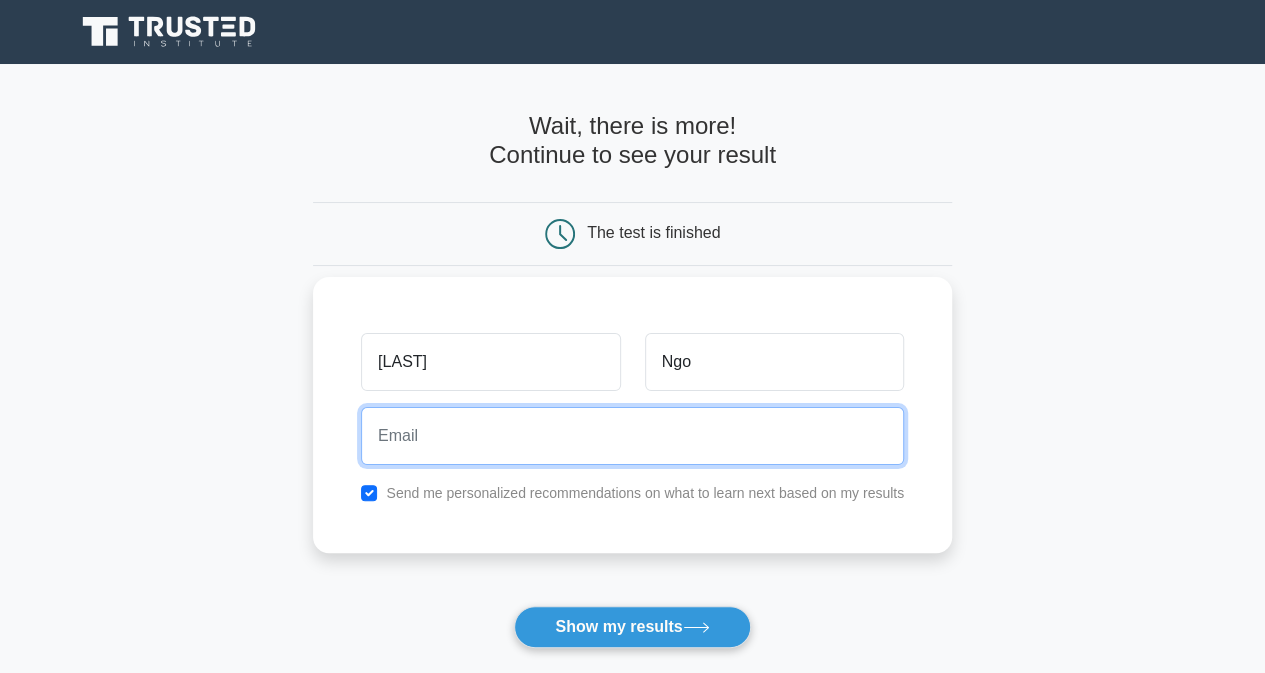 type on "1" 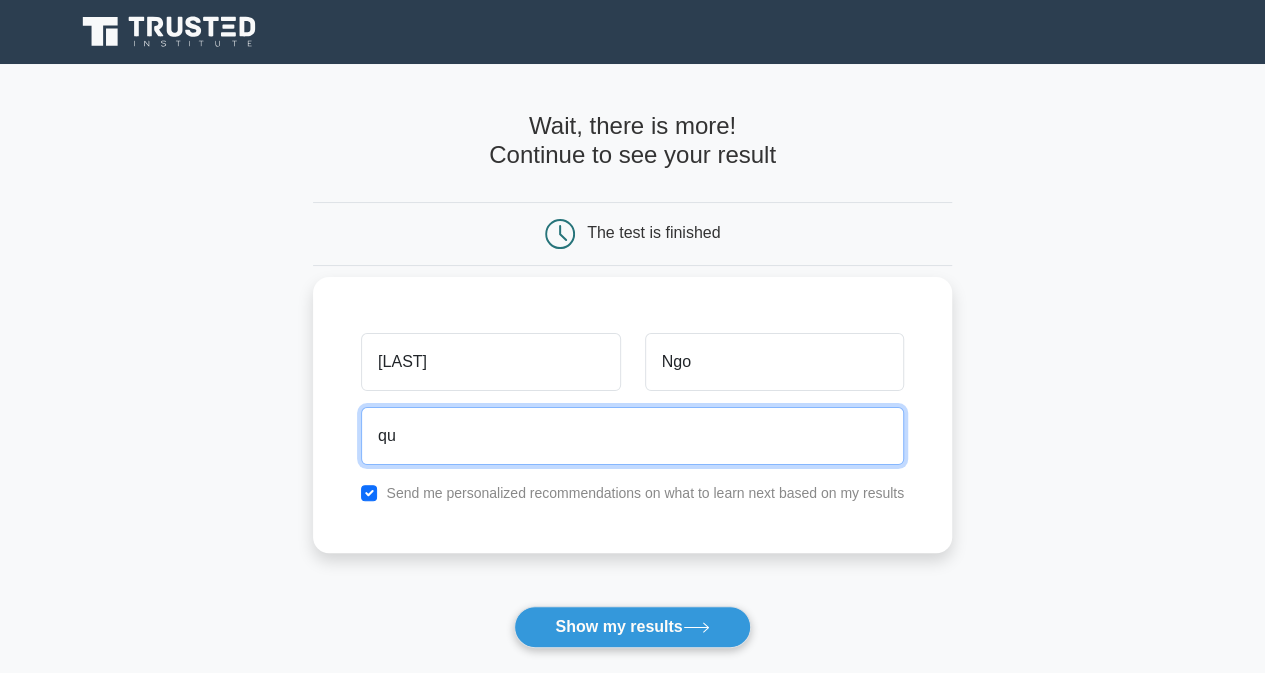 type on "quyngo120197@gmail.com" 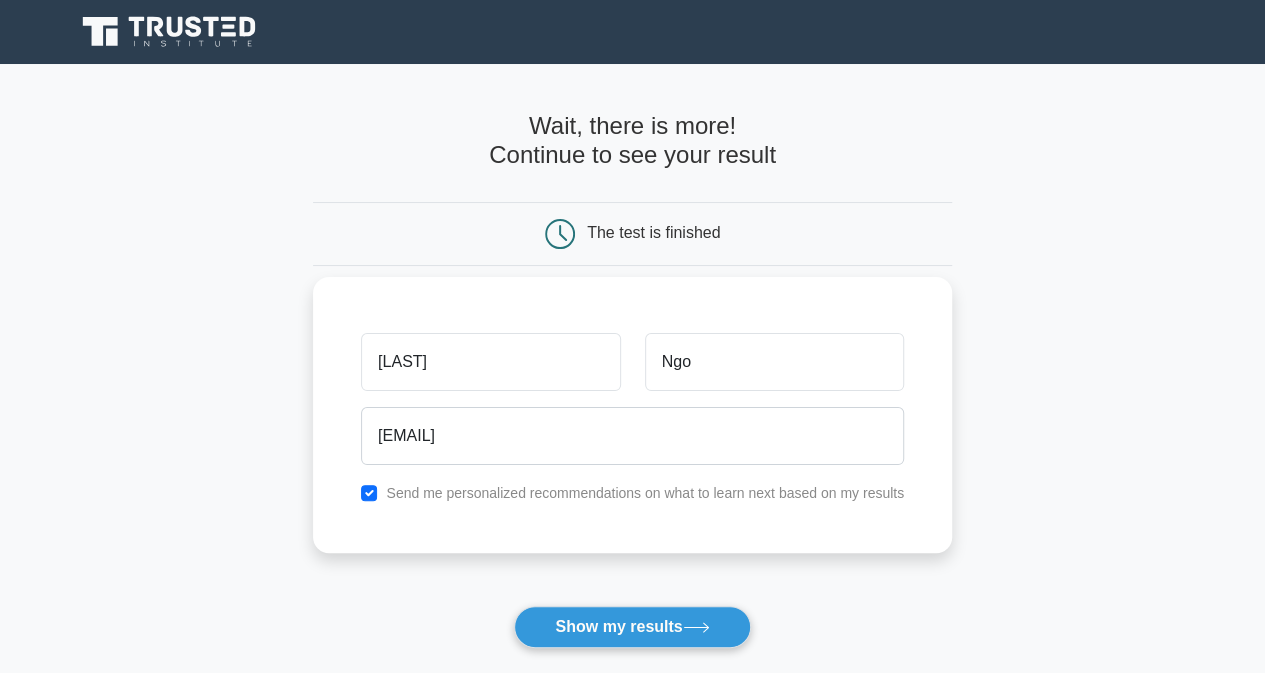 click on "Send me personalized recommendations on what to learn next based on my results" at bounding box center [645, 493] 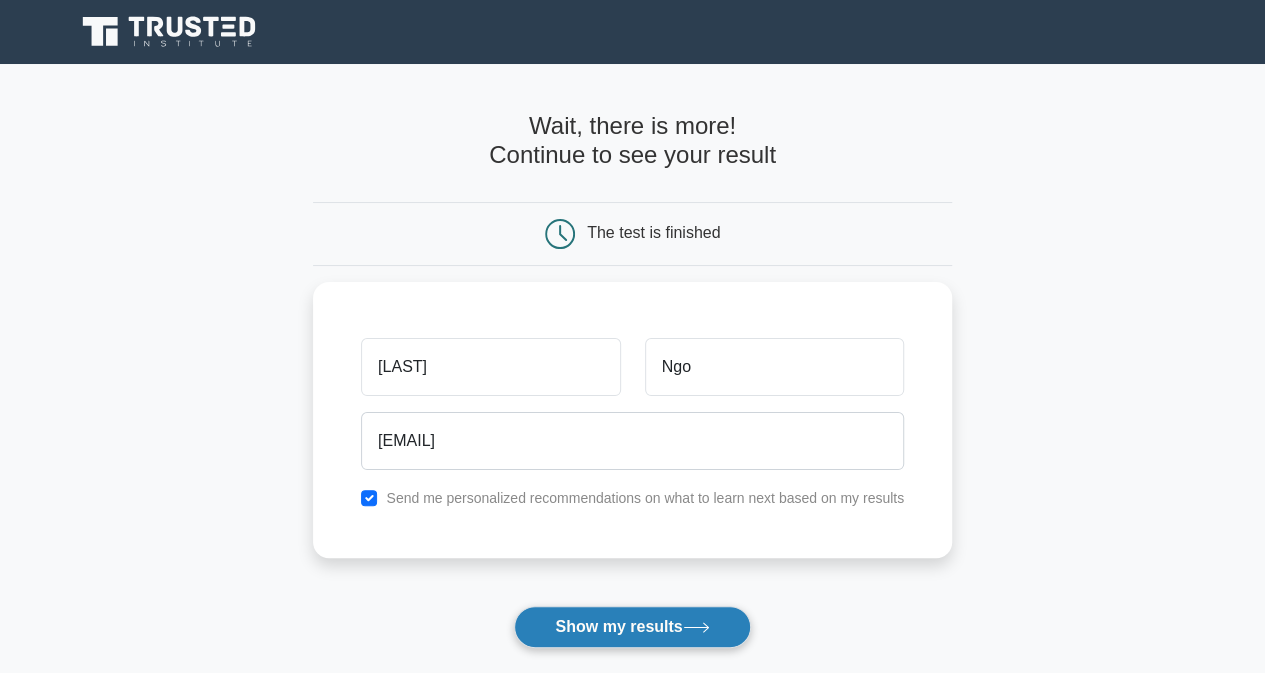 click on "Show my results" at bounding box center (632, 627) 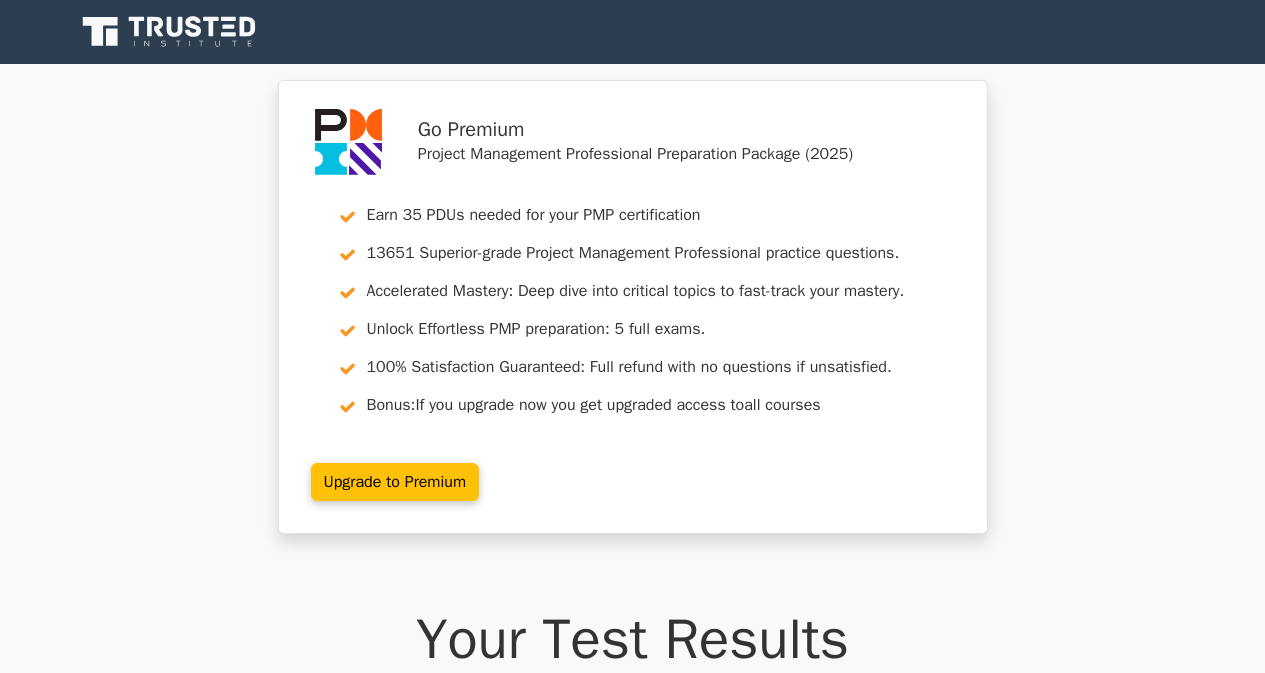 scroll, scrollTop: 0, scrollLeft: 0, axis: both 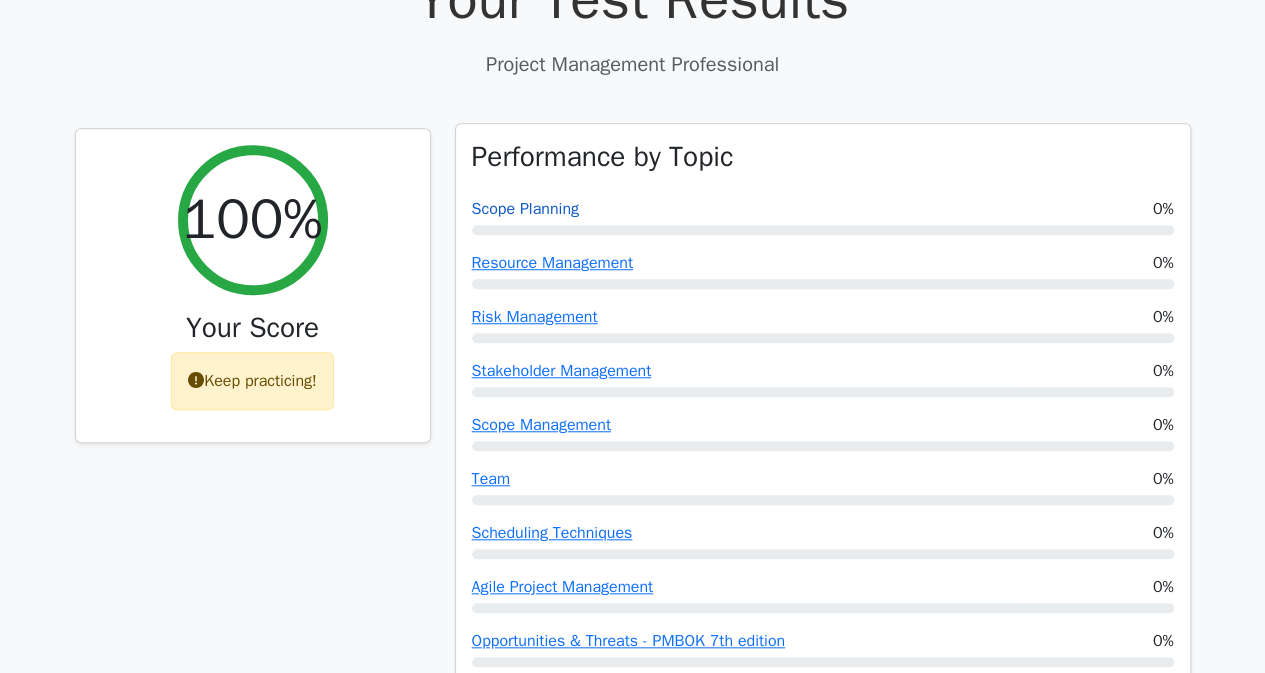 click on "Scope Planning" at bounding box center (525, 209) 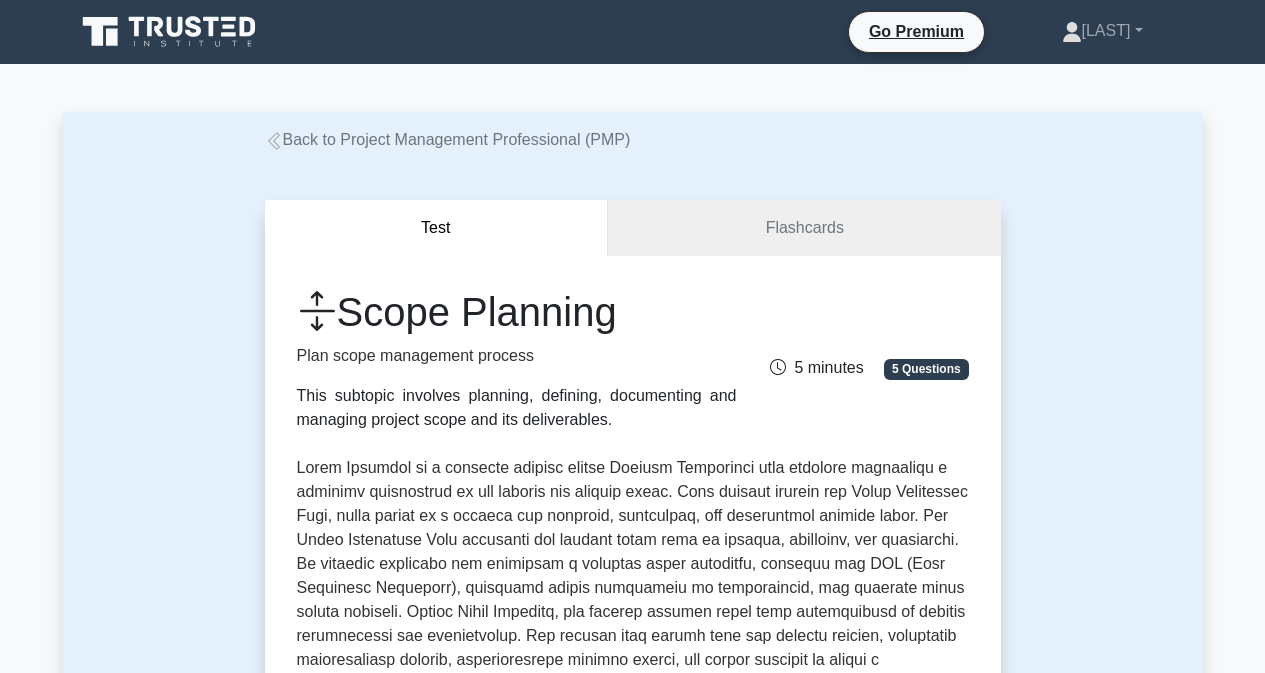 scroll, scrollTop: 0, scrollLeft: 0, axis: both 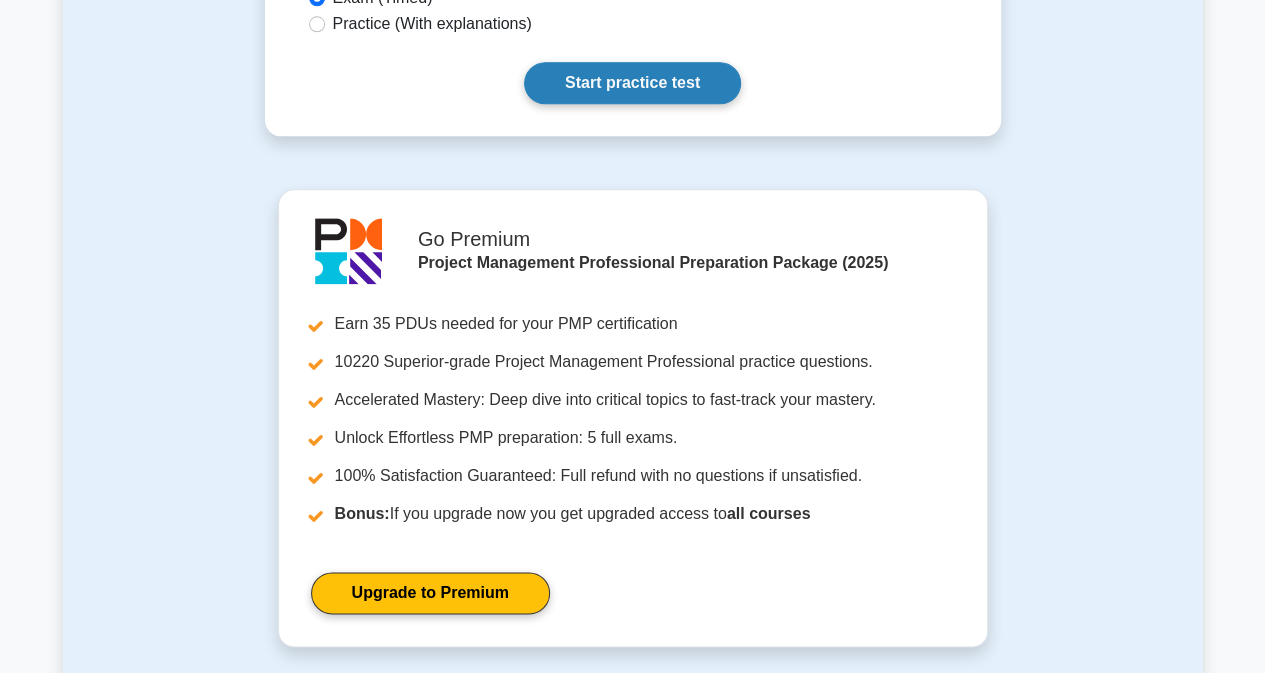 click on "Start practice test" at bounding box center [632, 83] 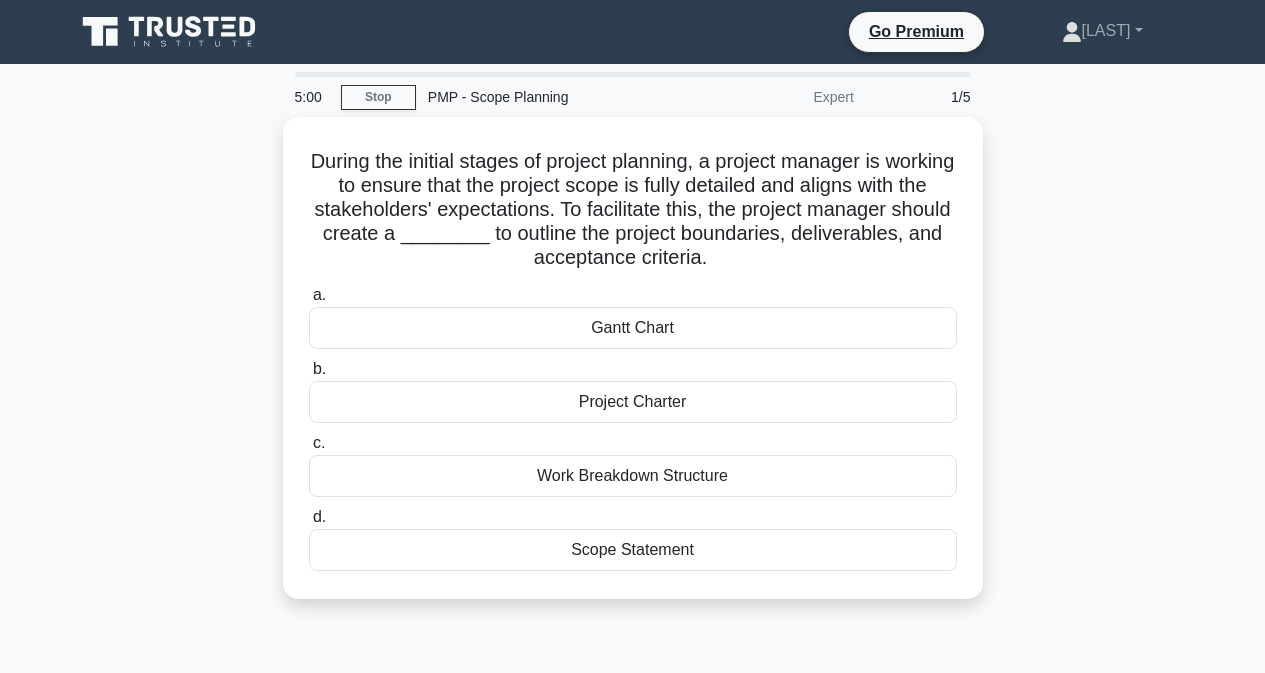 scroll, scrollTop: 0, scrollLeft: 0, axis: both 